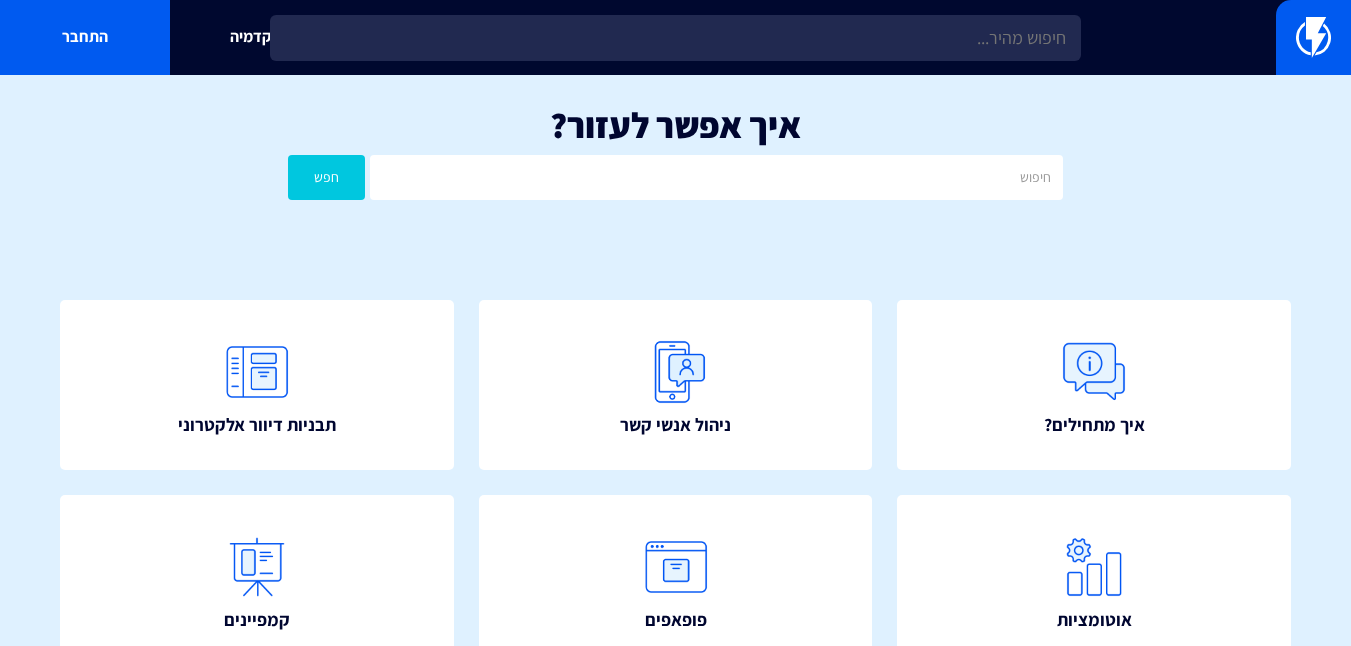 scroll, scrollTop: 0, scrollLeft: 0, axis: both 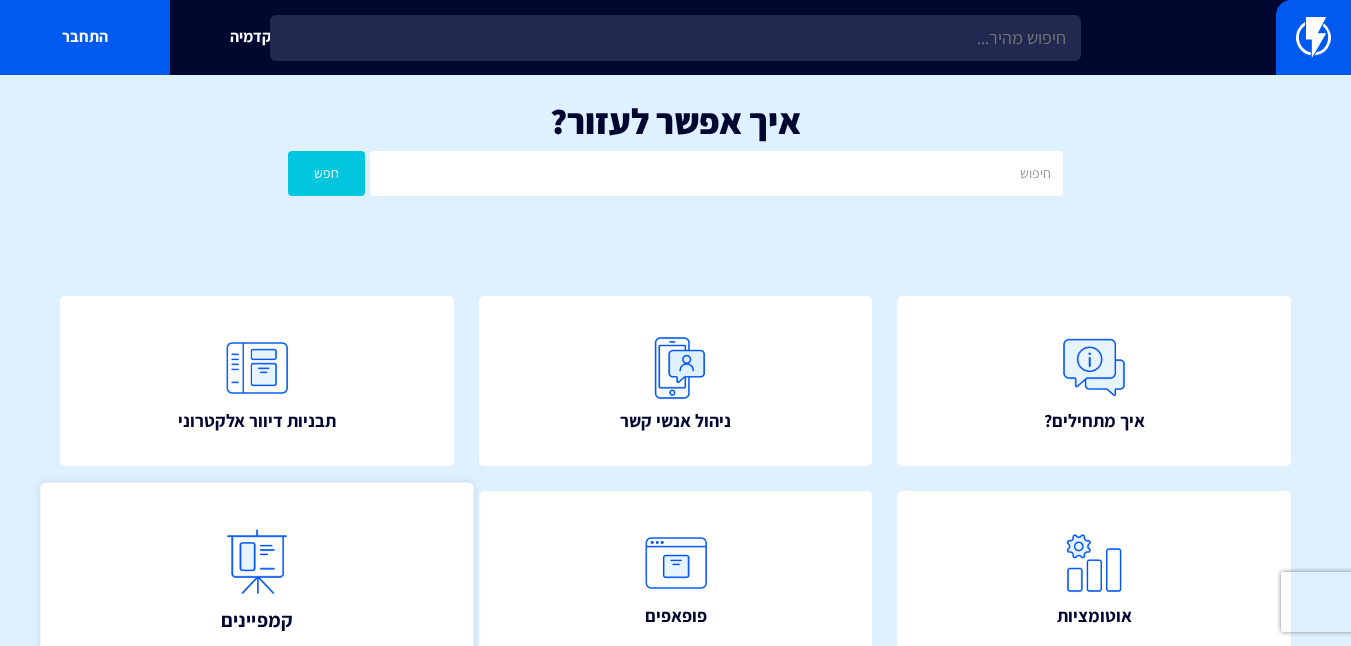 click on "קמפיינים" at bounding box center [256, 575] 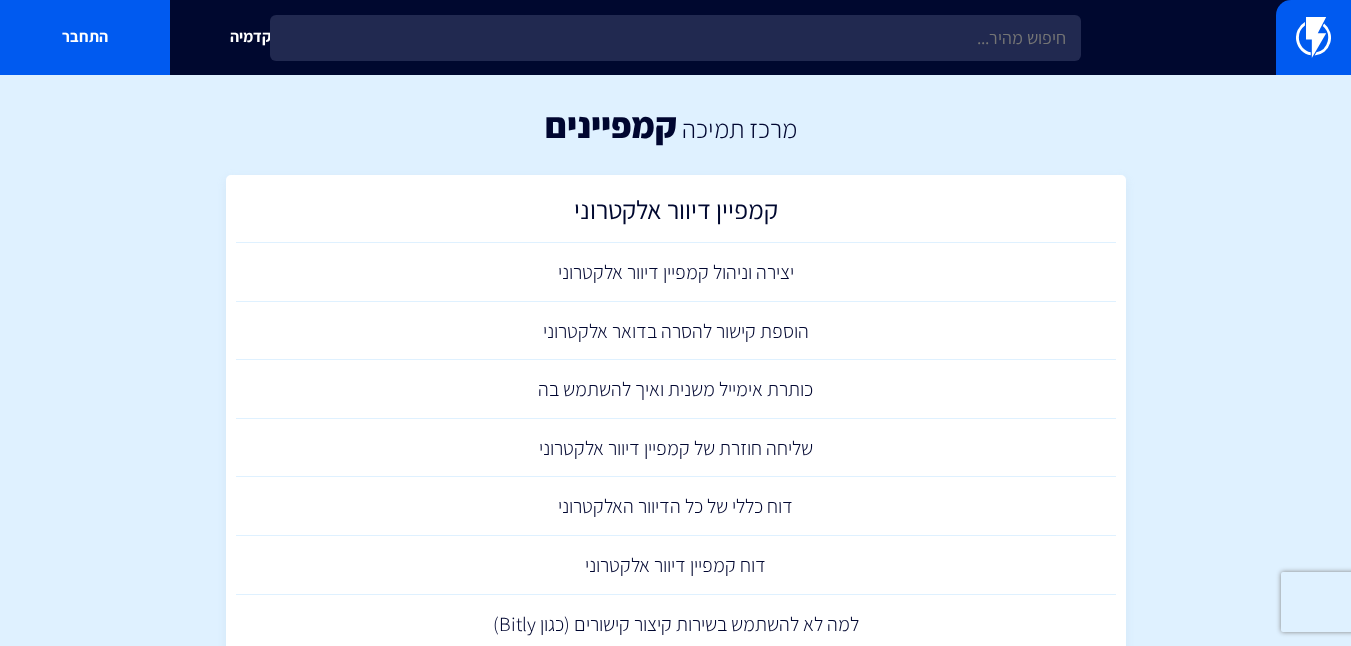 scroll, scrollTop: 0, scrollLeft: 0, axis: both 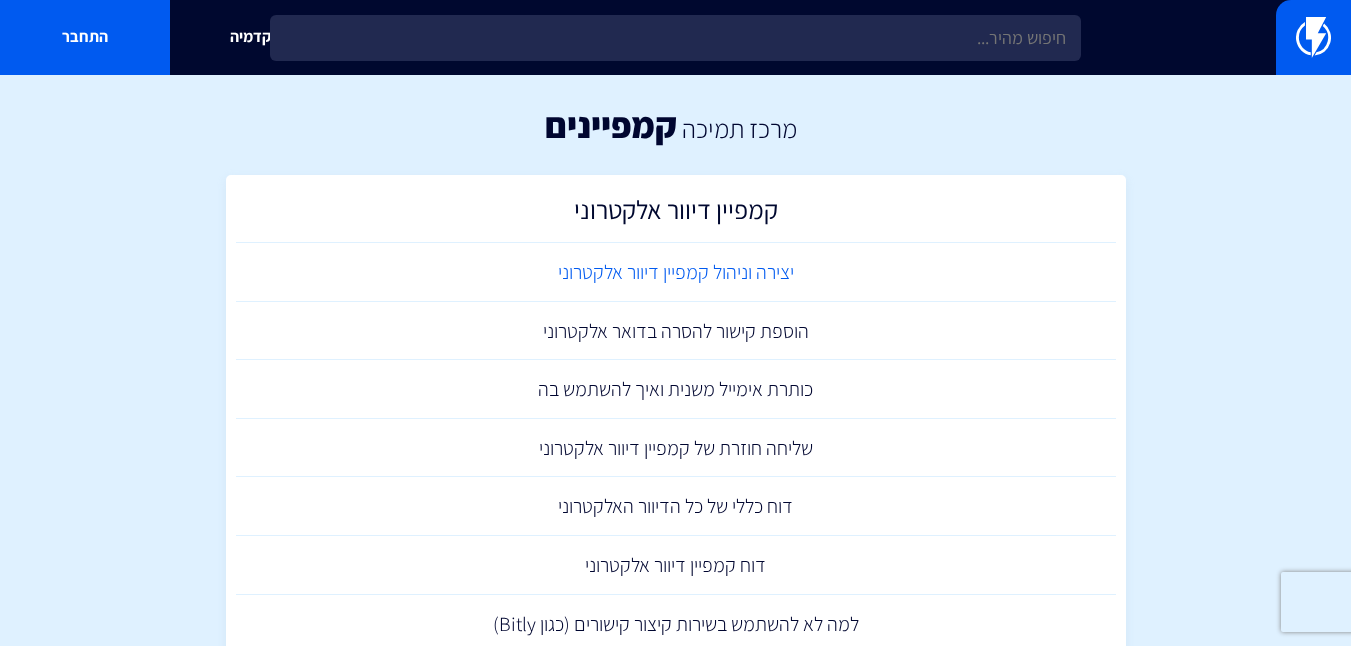 click on "יצירה וניהול קמפיין דיוור אלקטרוני" at bounding box center (676, 272) 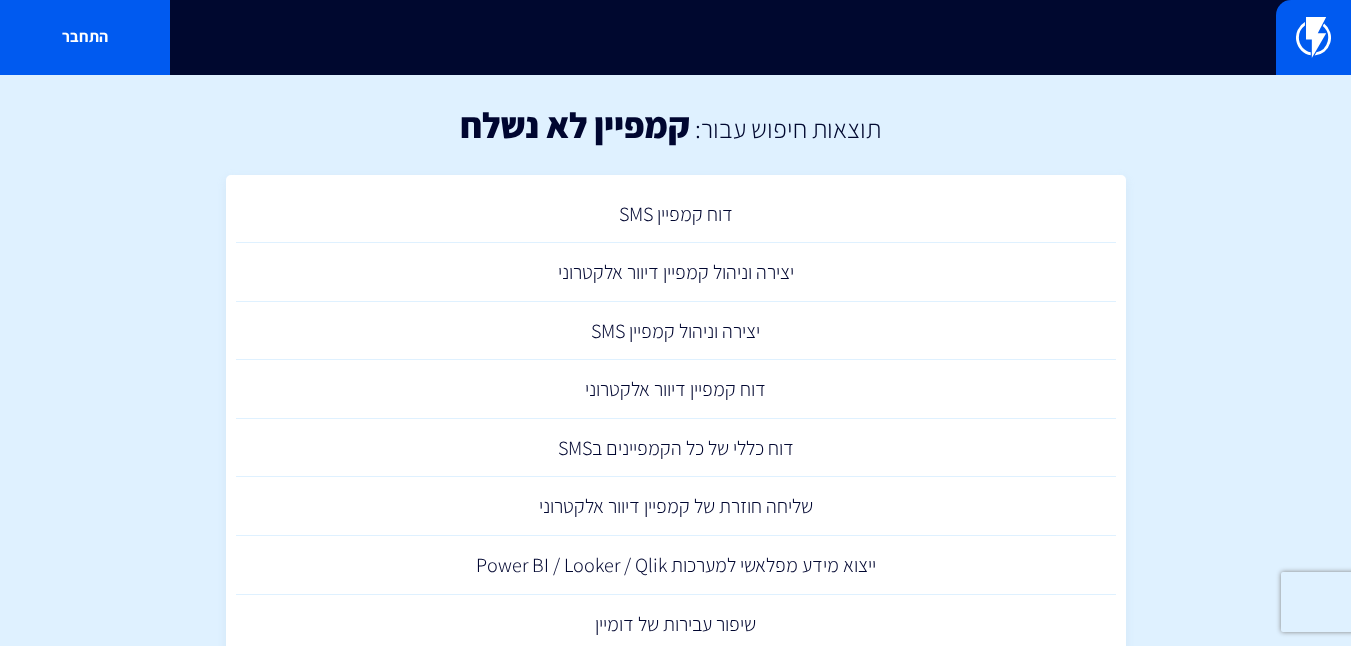 scroll, scrollTop: 0, scrollLeft: 0, axis: both 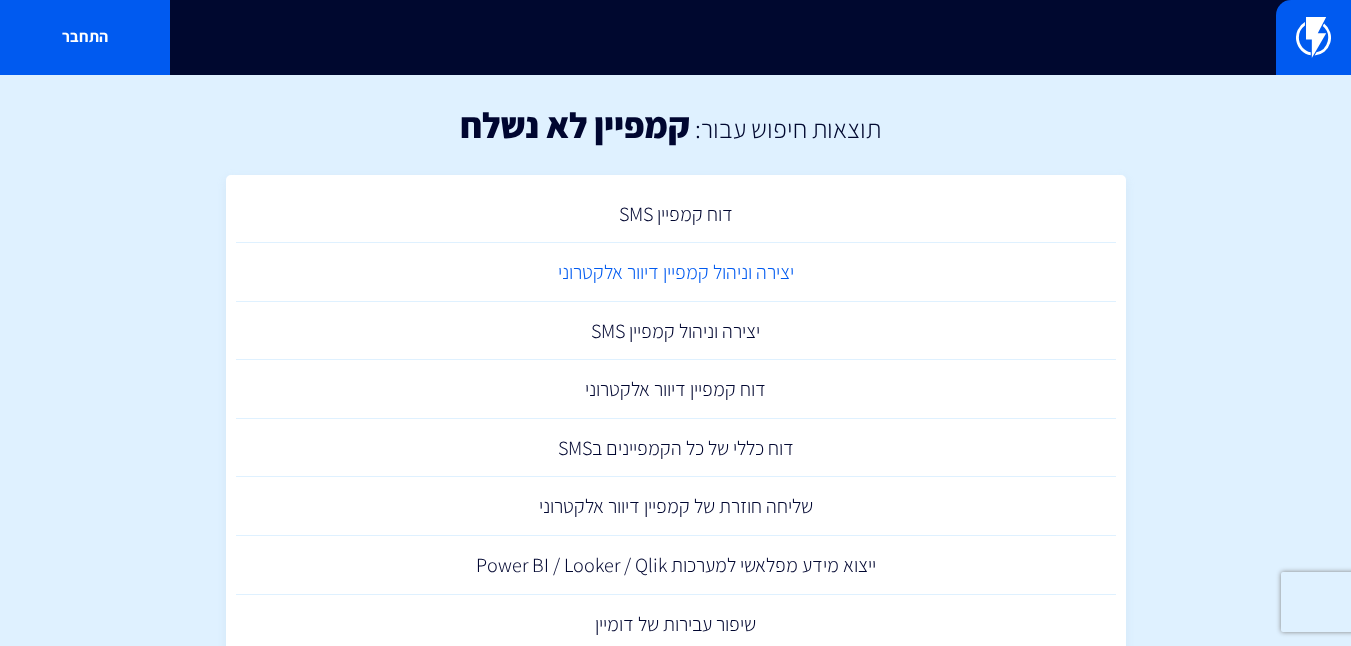 click on "יצירה וניהול קמפיין דיוור אלקטרוני" at bounding box center [676, 272] 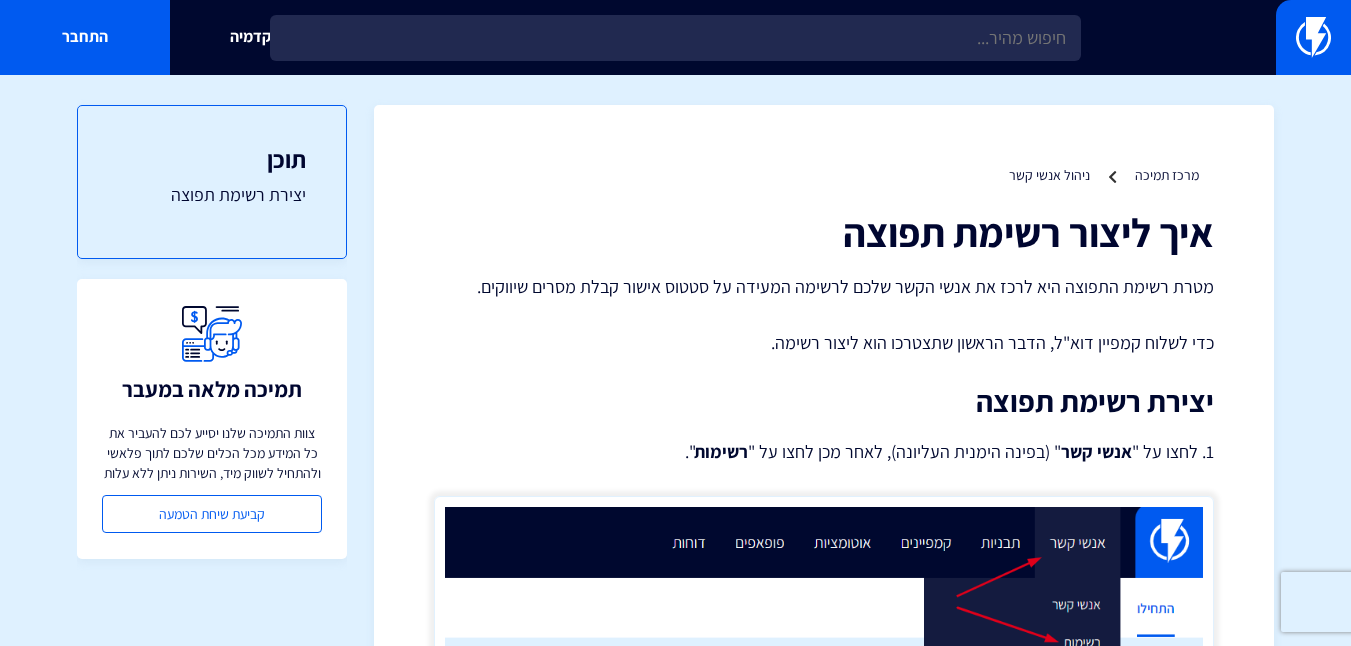 scroll, scrollTop: 0, scrollLeft: 0, axis: both 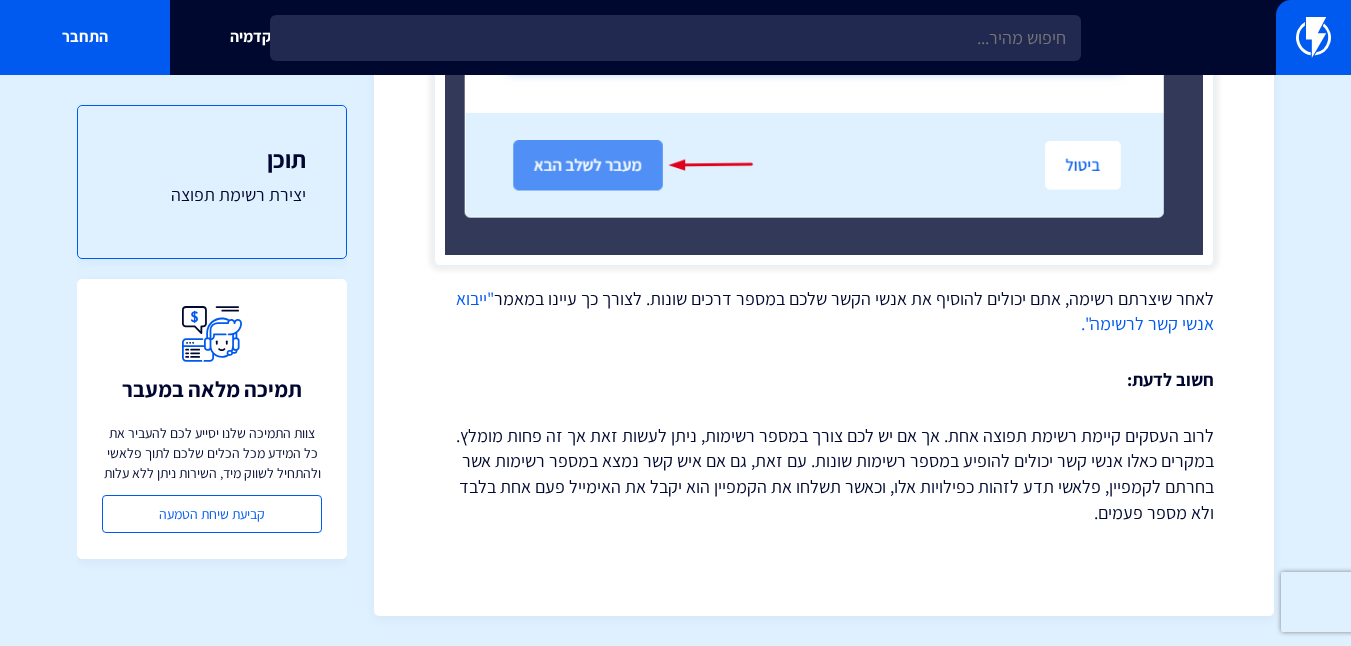 click on ""ייבוא אנשי קשר לרשימה"." at bounding box center [835, 311] 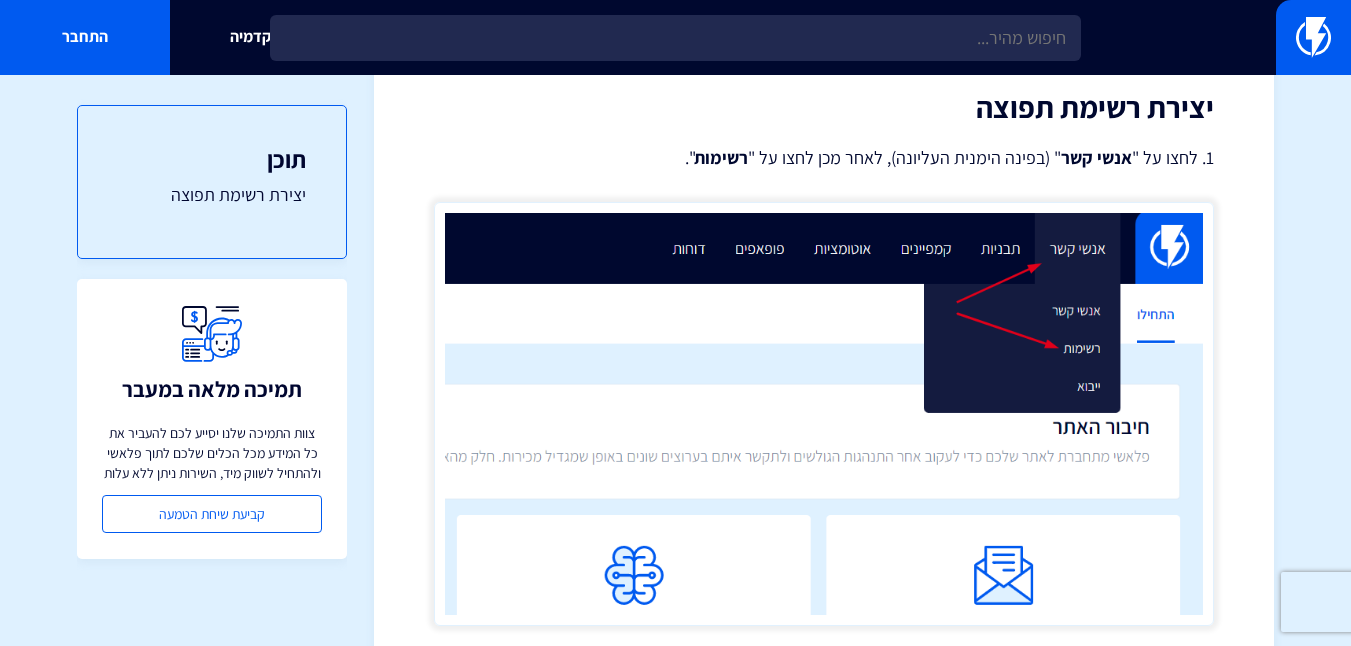scroll, scrollTop: 0, scrollLeft: 0, axis: both 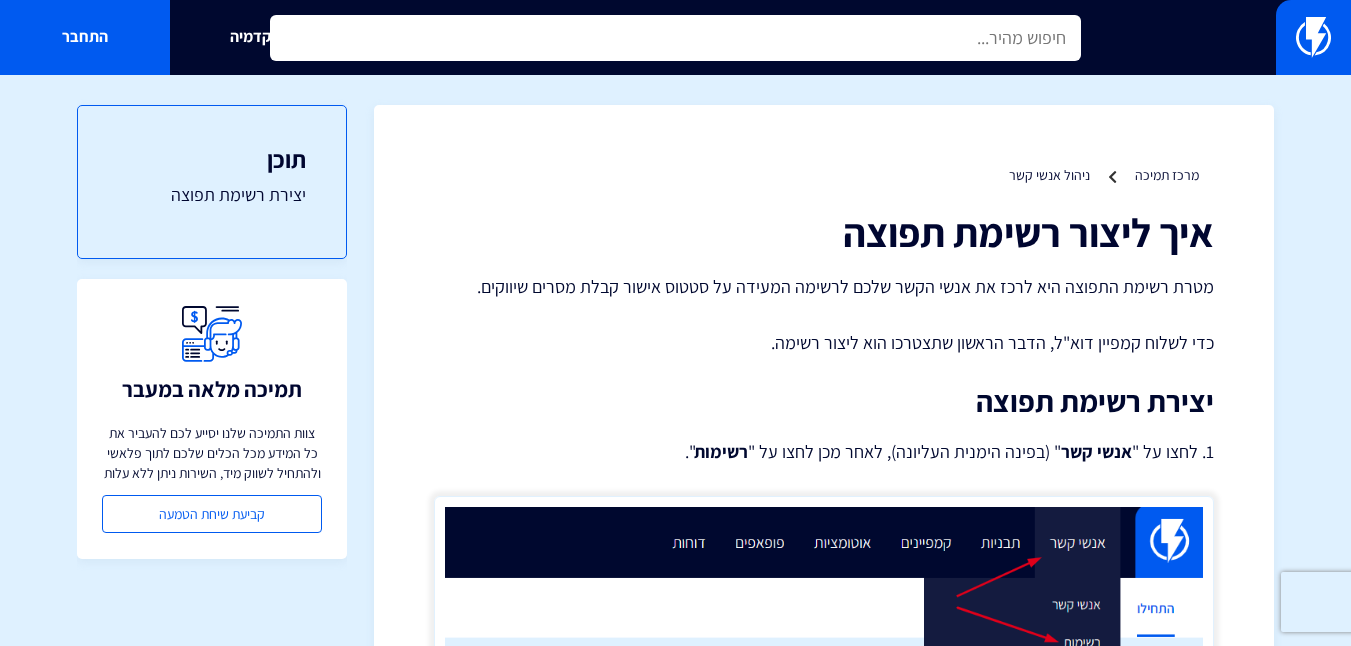 click at bounding box center (675, 38) 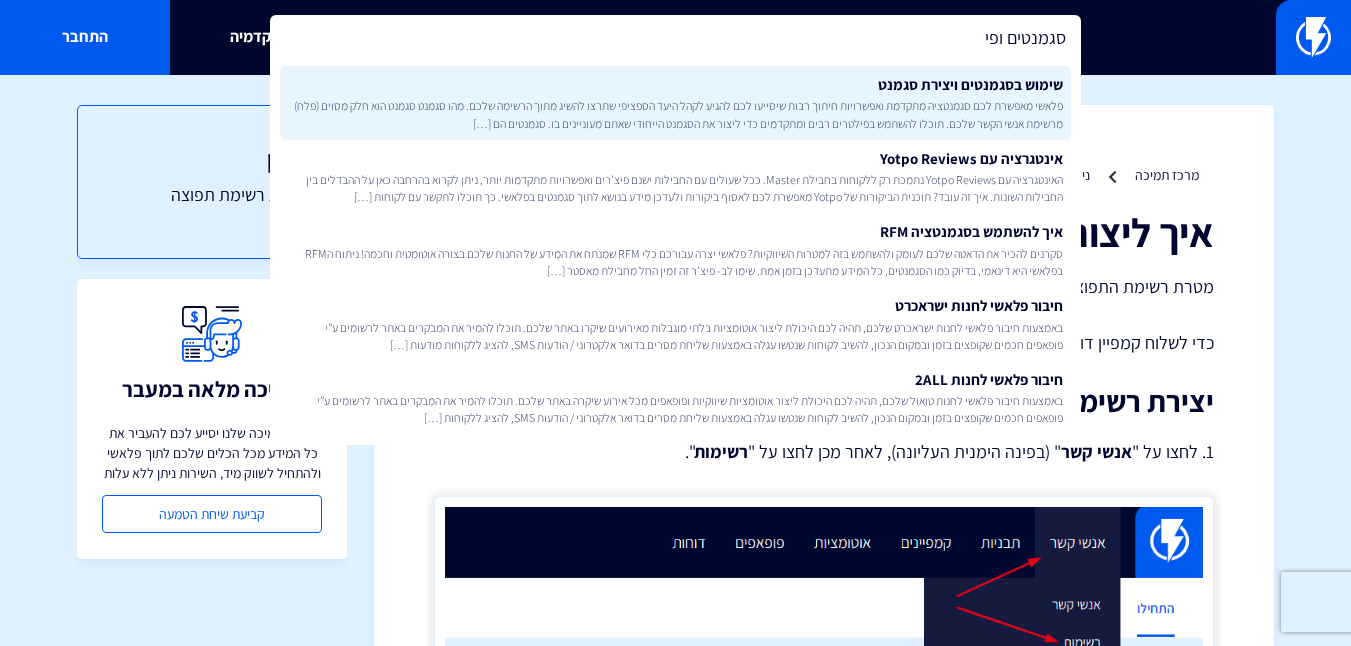 type on "סגמנטים ופי" 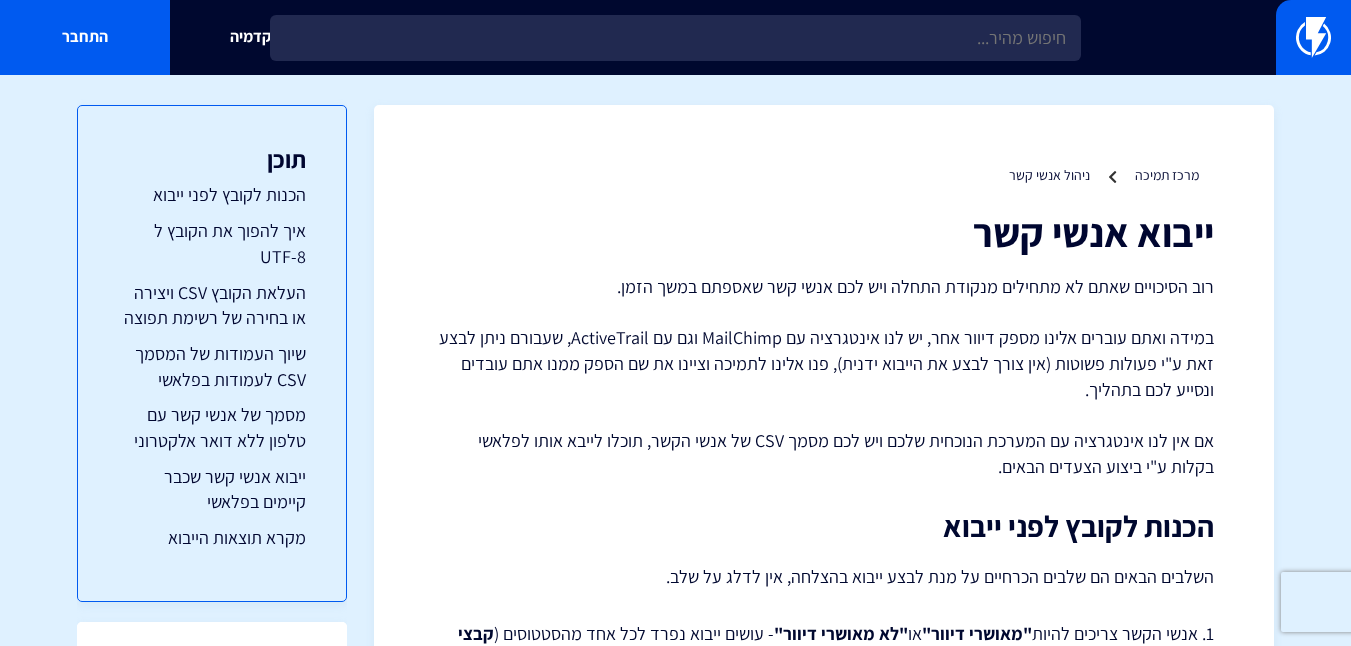 scroll, scrollTop: 0, scrollLeft: 0, axis: both 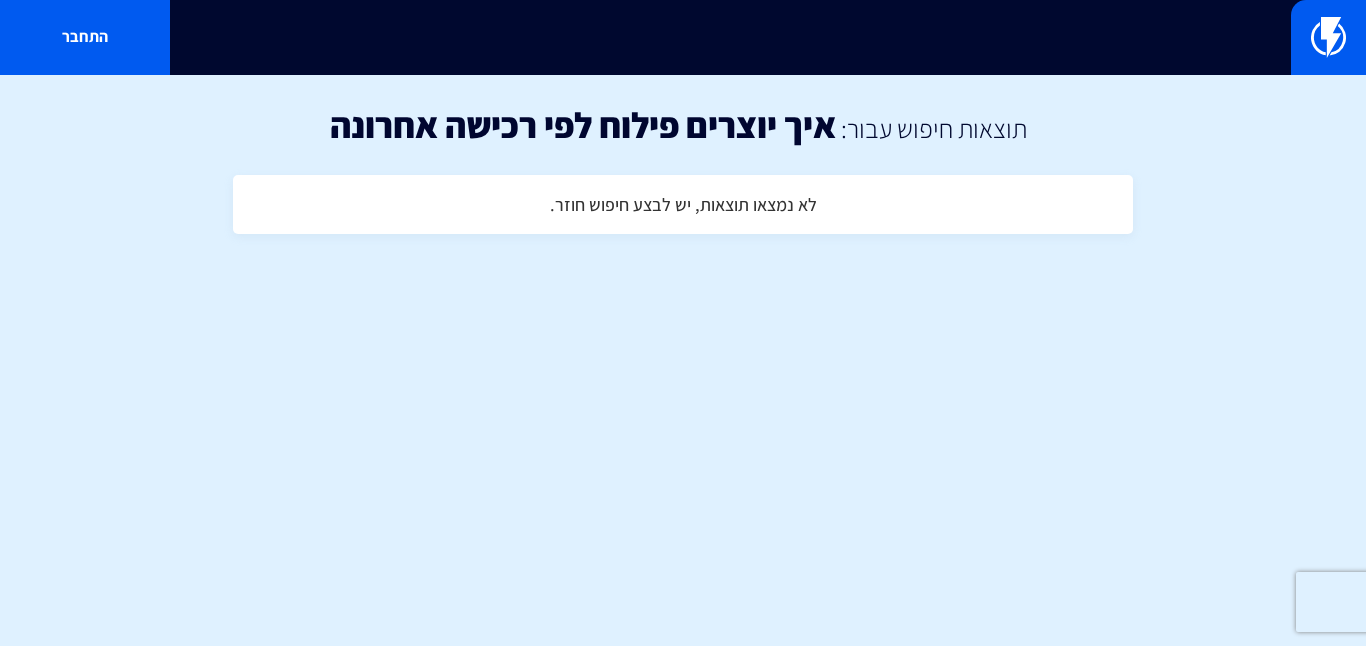 click on "התחבר" at bounding box center (683, 37) 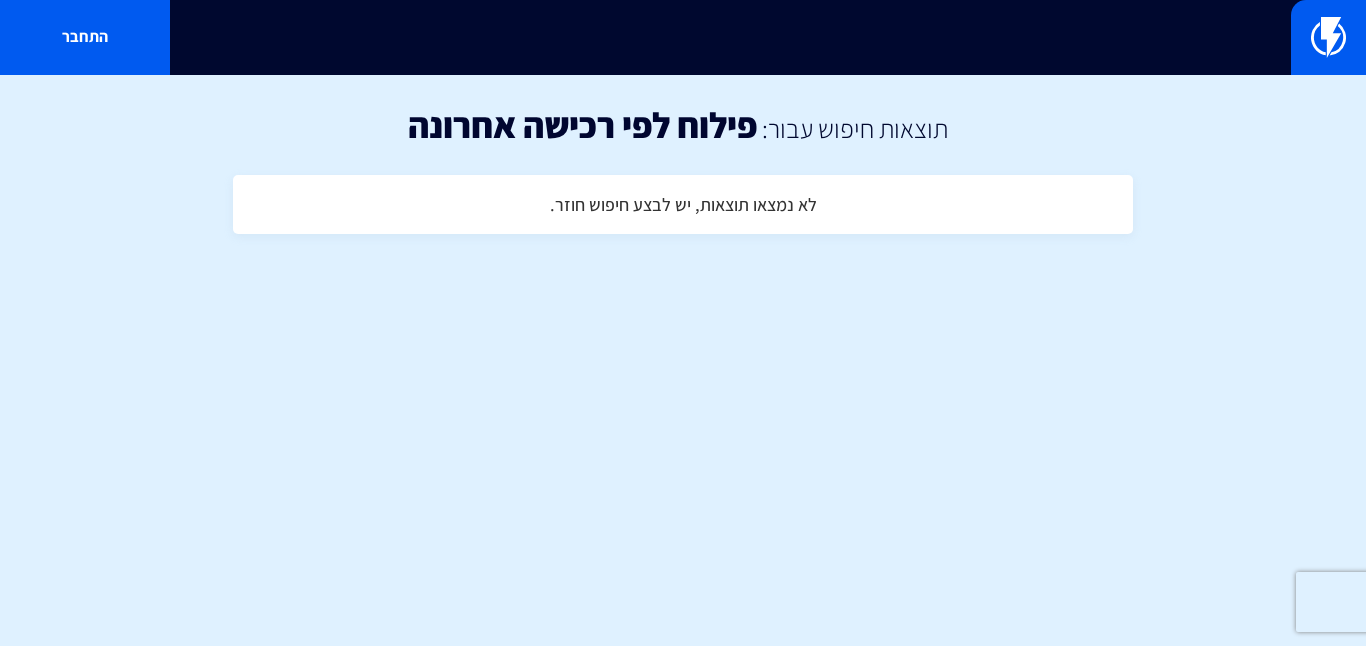 scroll, scrollTop: 0, scrollLeft: 0, axis: both 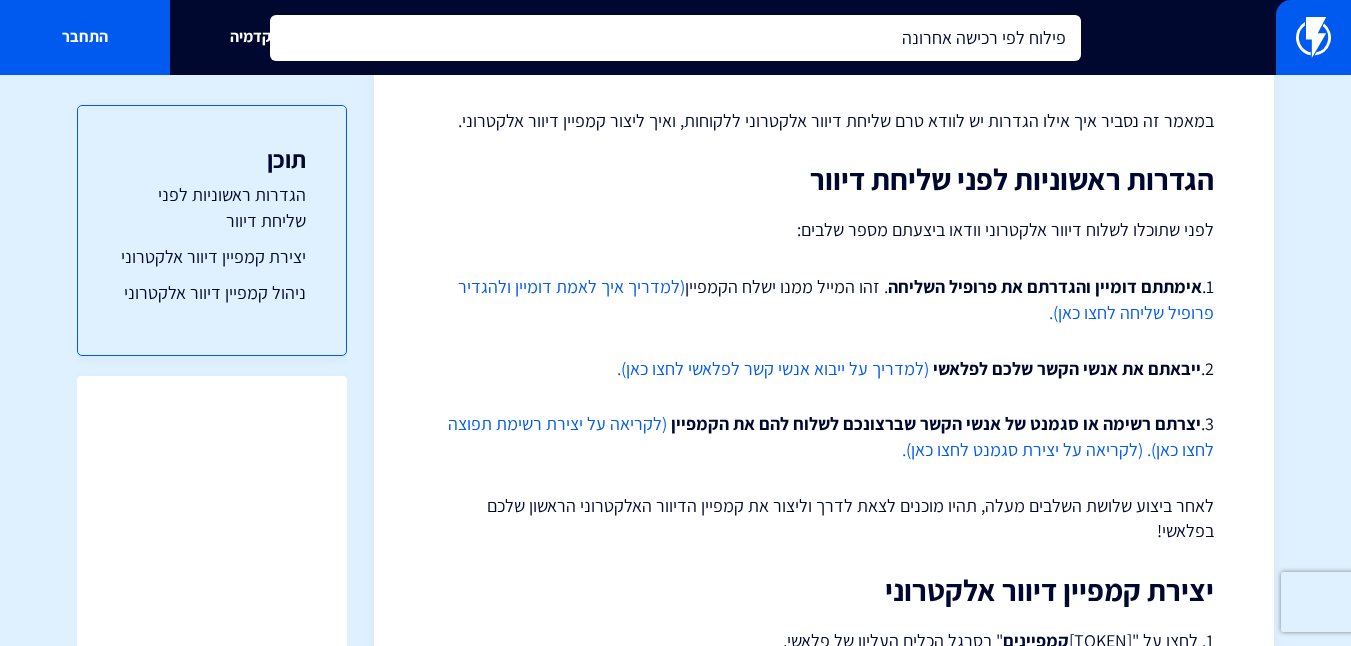 click on "פילוח לפי רכישה אחרונה" at bounding box center [675, 38] 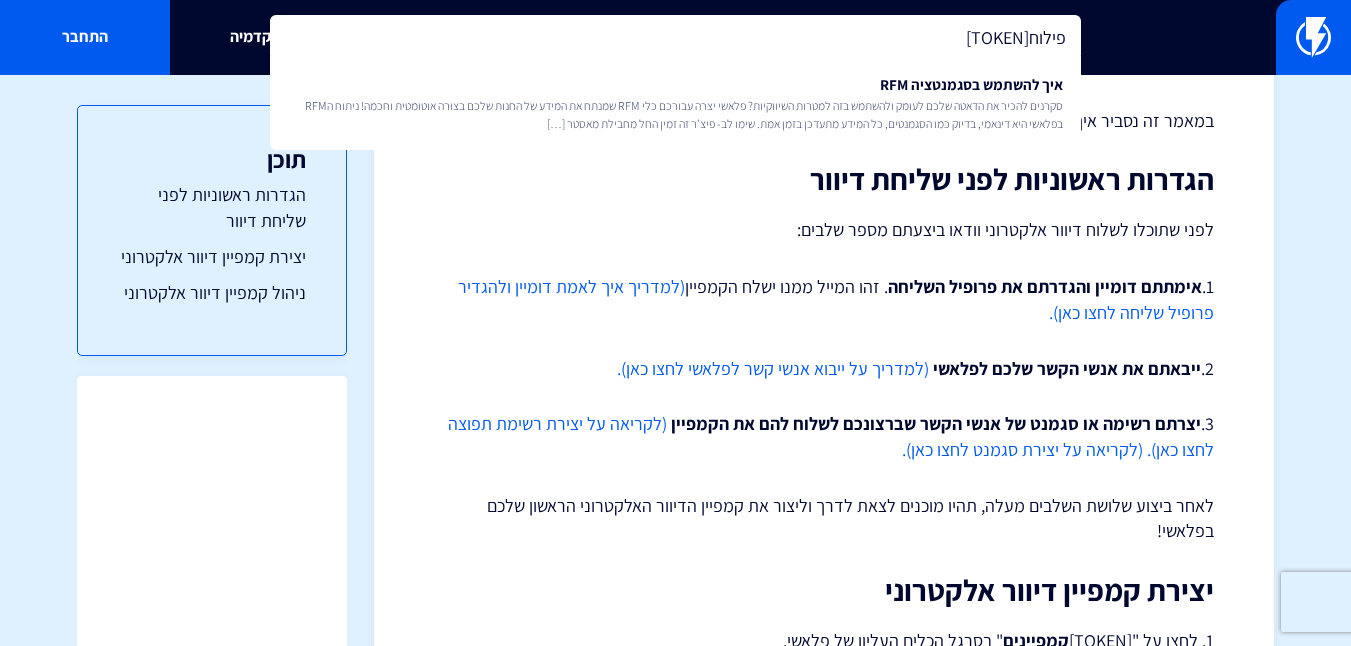 type on "פילוח" 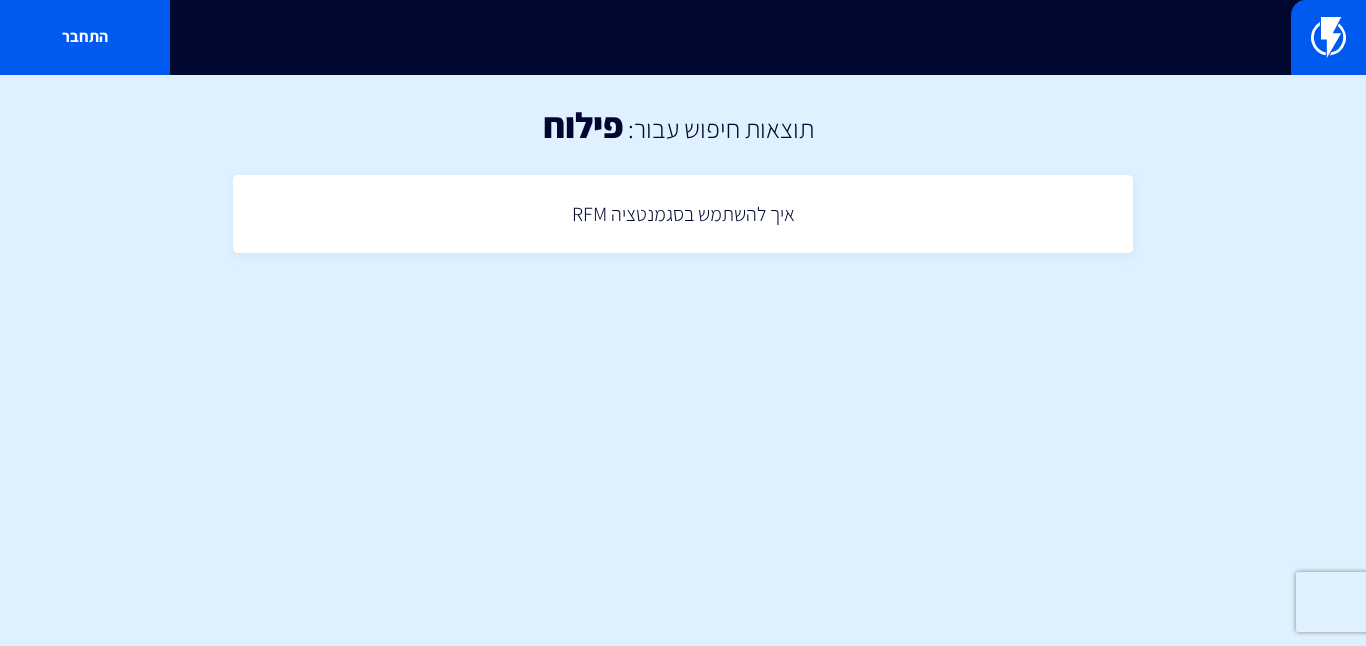 scroll, scrollTop: 0, scrollLeft: 0, axis: both 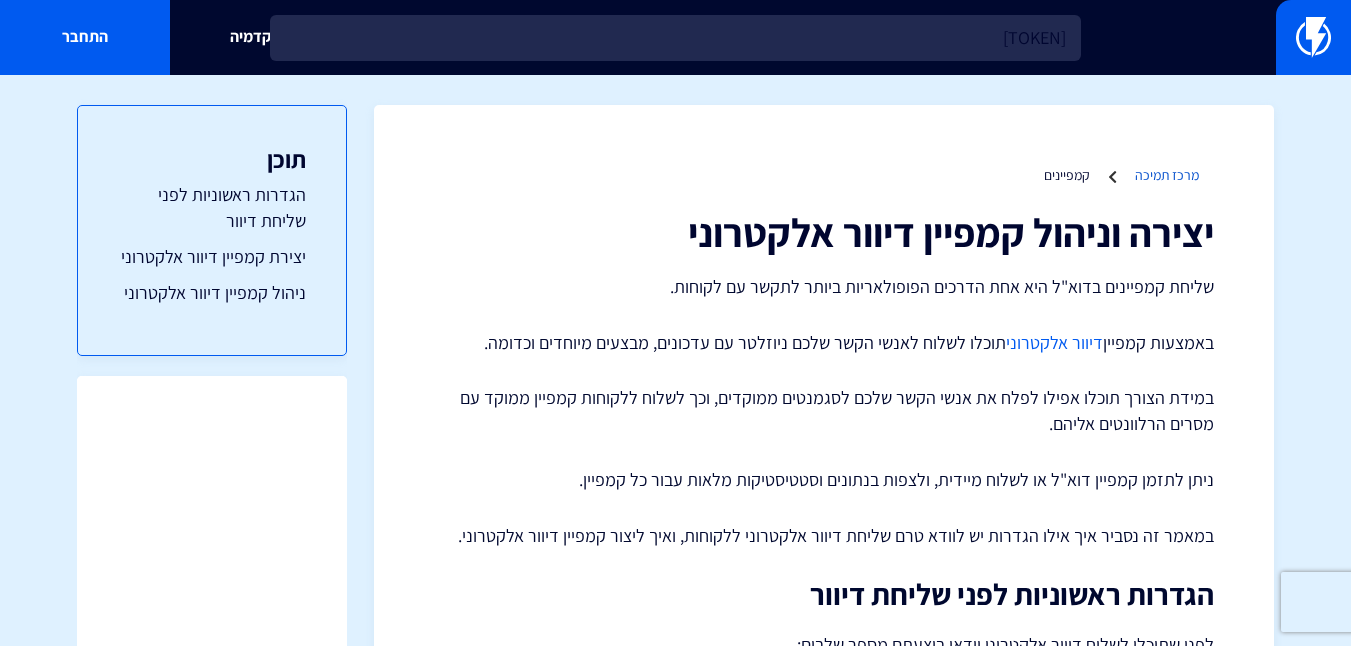 click on "מרכז תמיכה" at bounding box center (1167, 175) 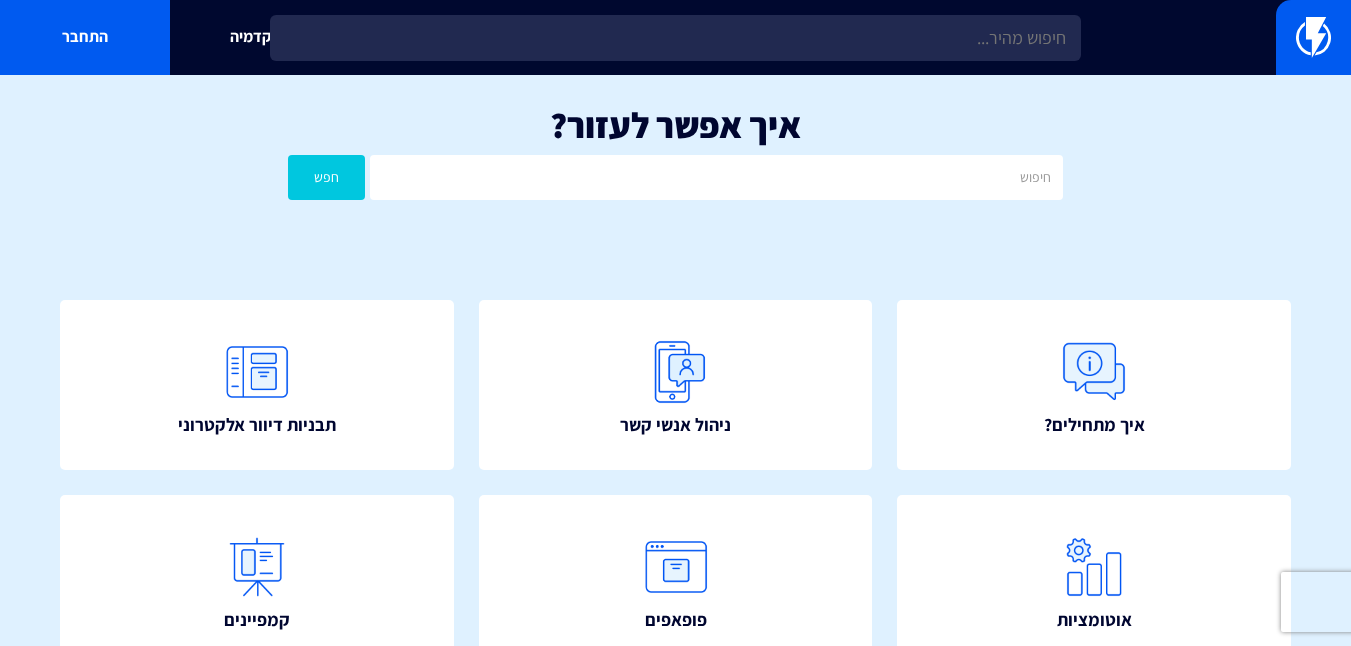 scroll, scrollTop: 0, scrollLeft: 0, axis: both 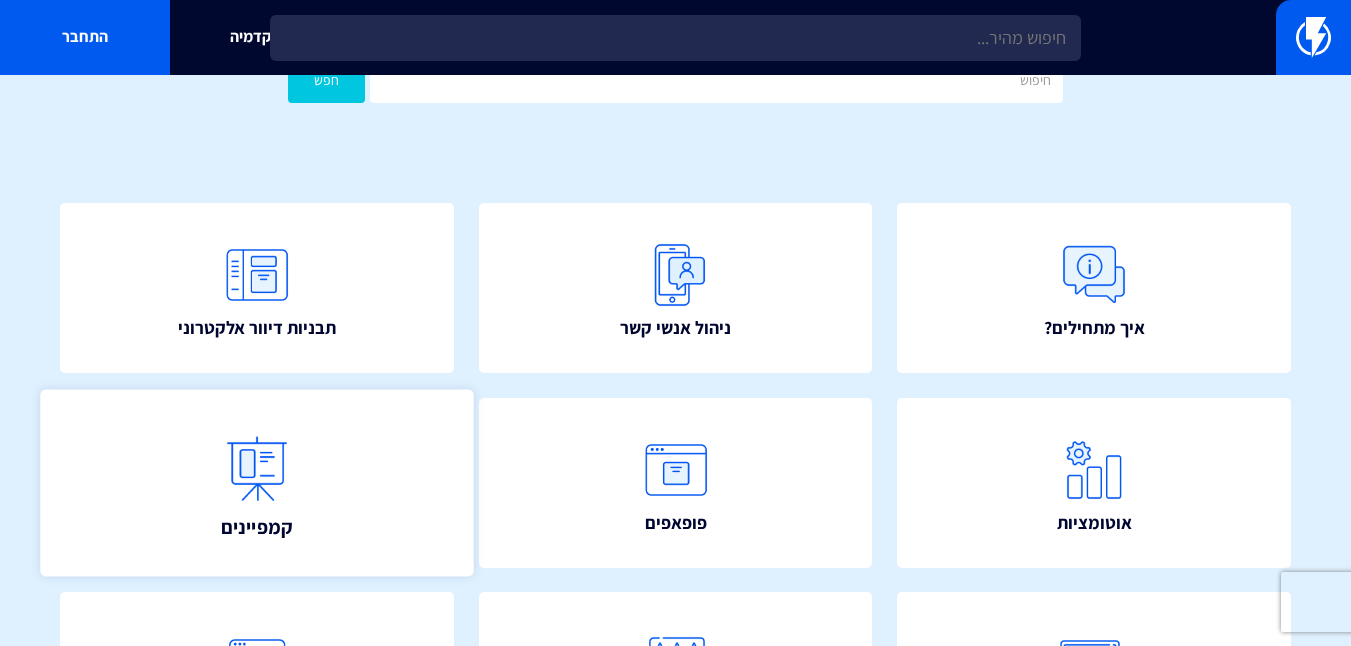 click at bounding box center [257, 469] 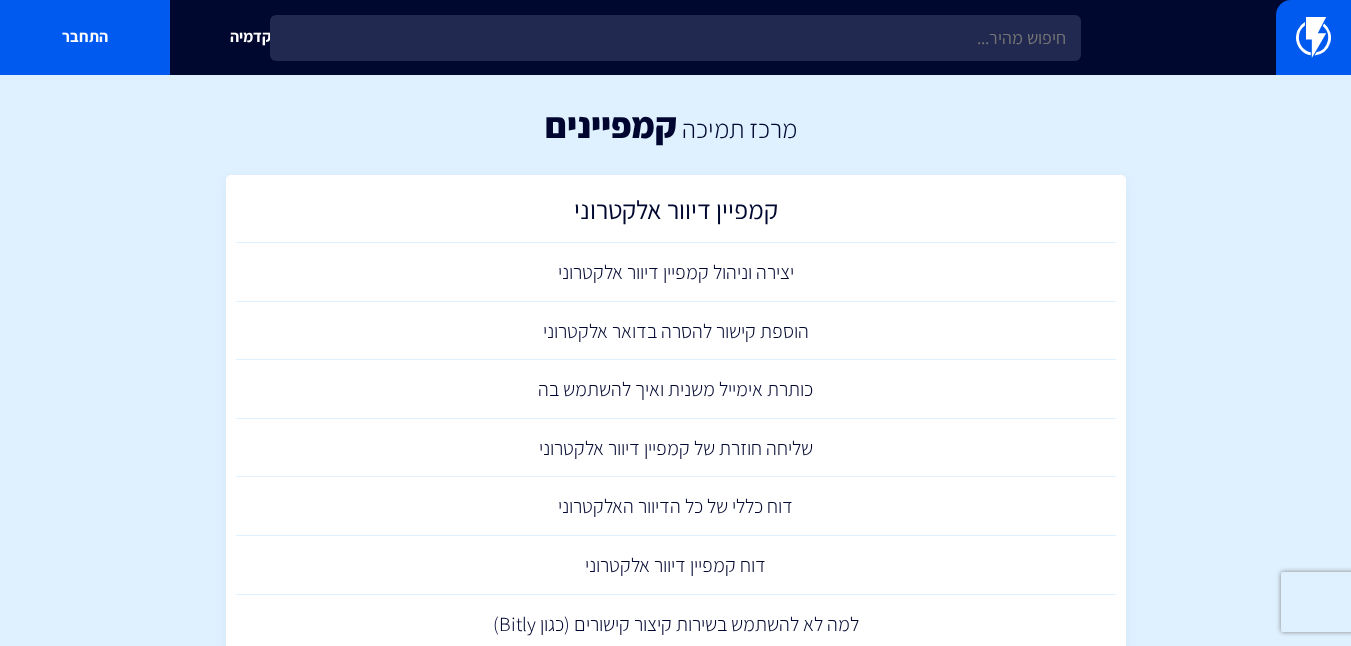 scroll, scrollTop: 0, scrollLeft: 0, axis: both 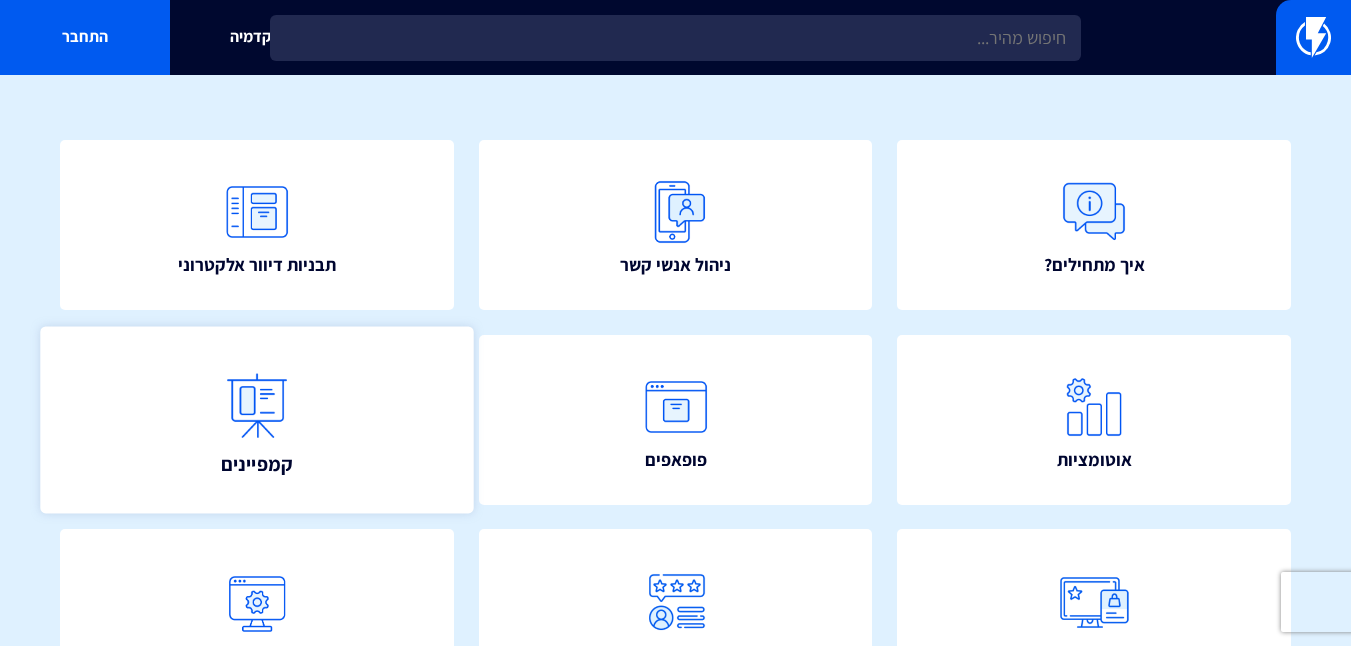 click on "תבניות דיוור אלקטרוני" at bounding box center (257, 225) 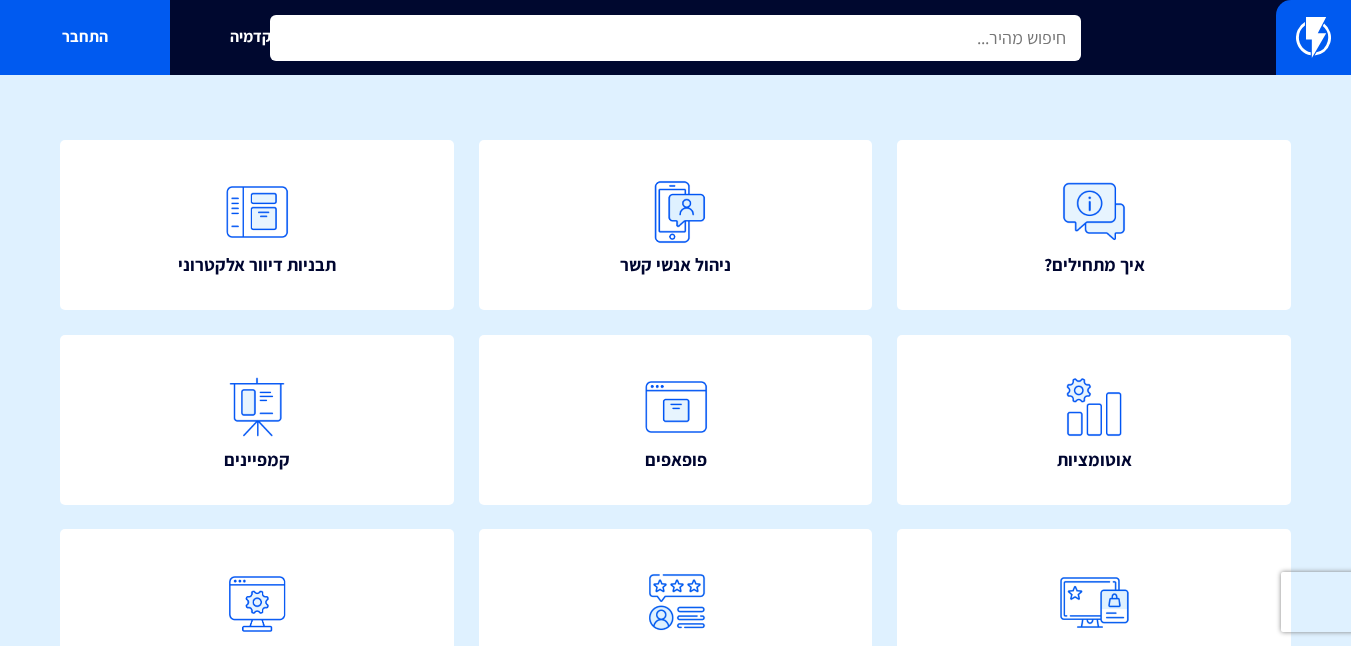 click at bounding box center (675, 38) 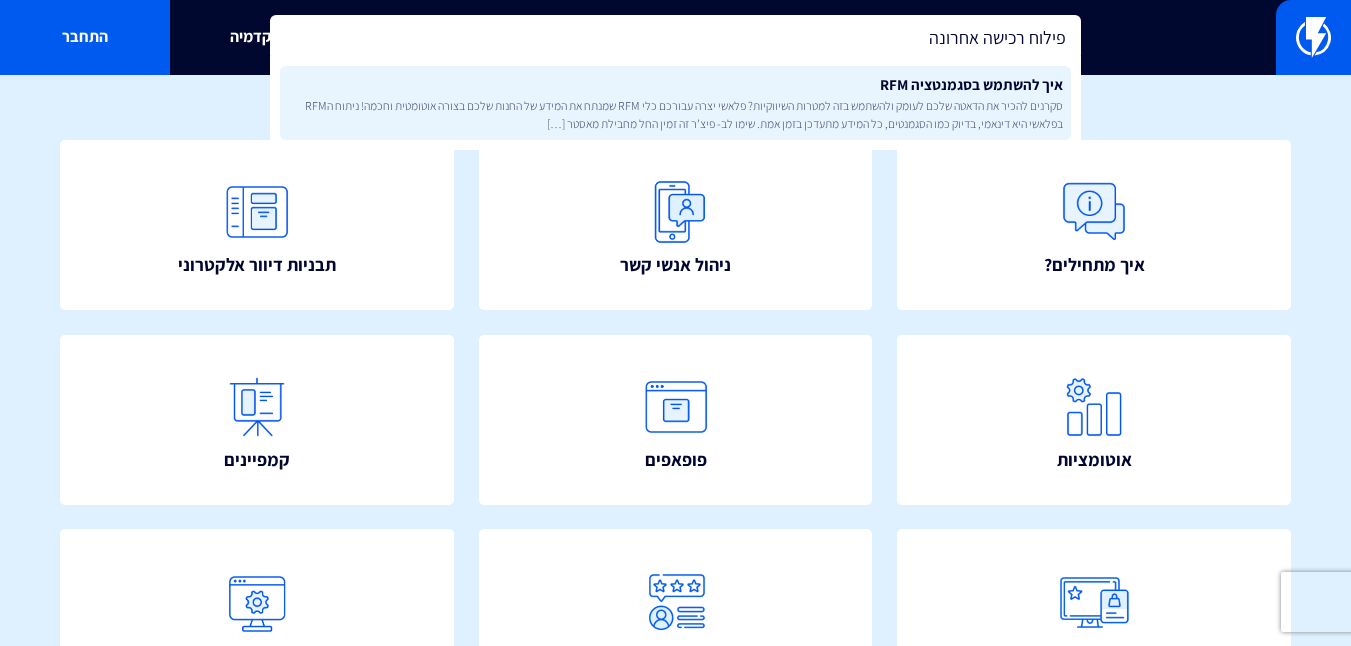 type on "פילוח רכישה אחרונה" 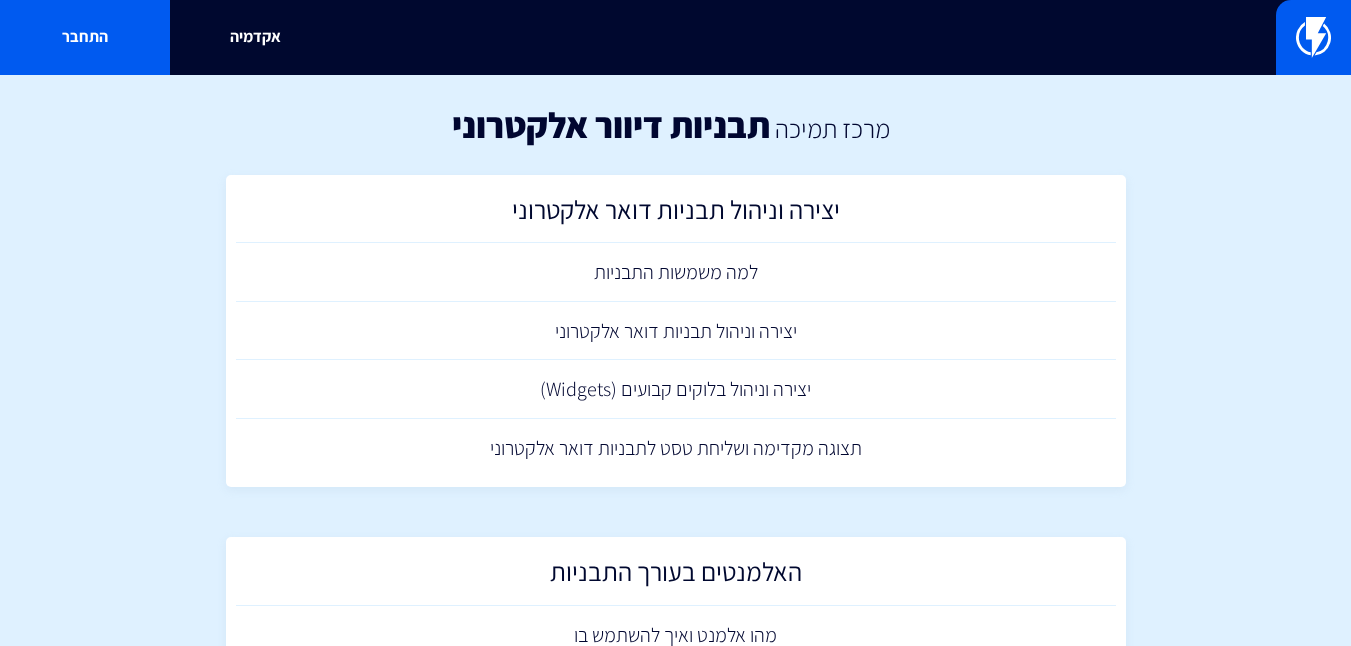scroll, scrollTop: 0, scrollLeft: 0, axis: both 